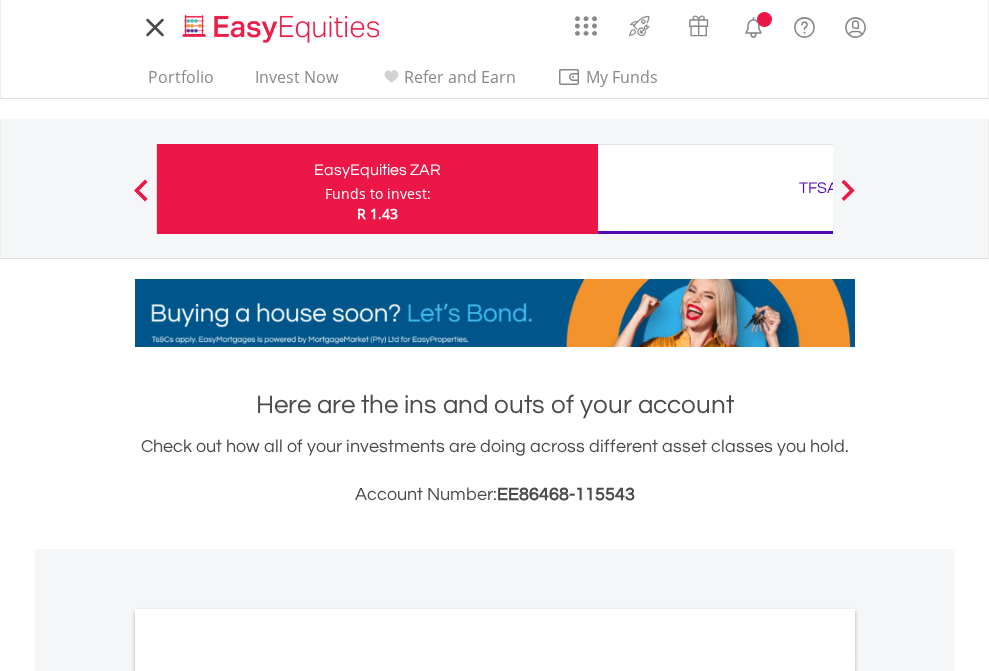 scroll, scrollTop: 0, scrollLeft: 0, axis: both 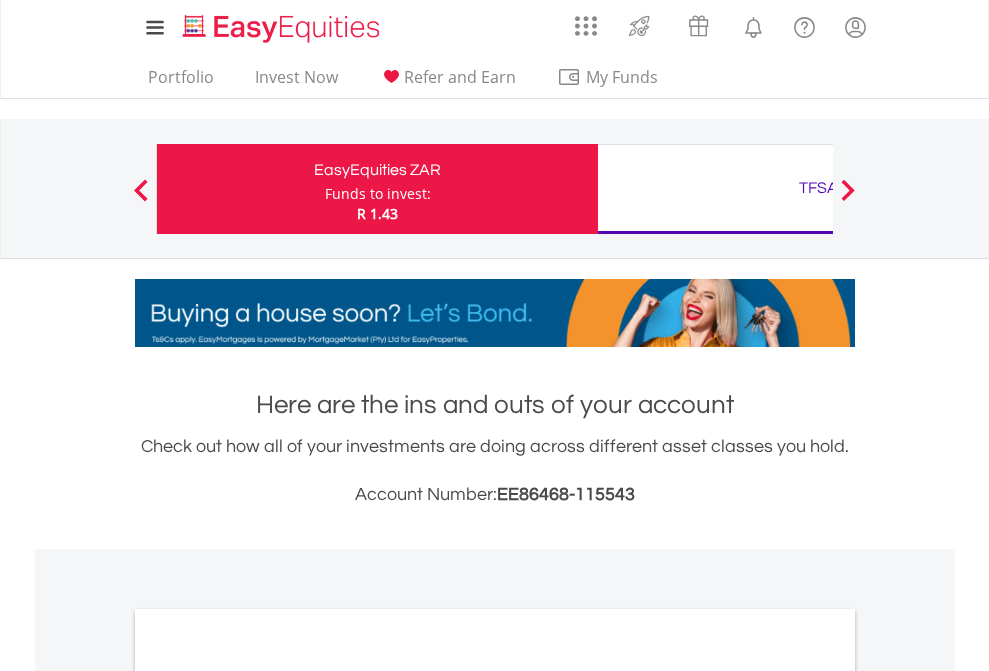 click on "Funds to invest:" at bounding box center (378, 194) 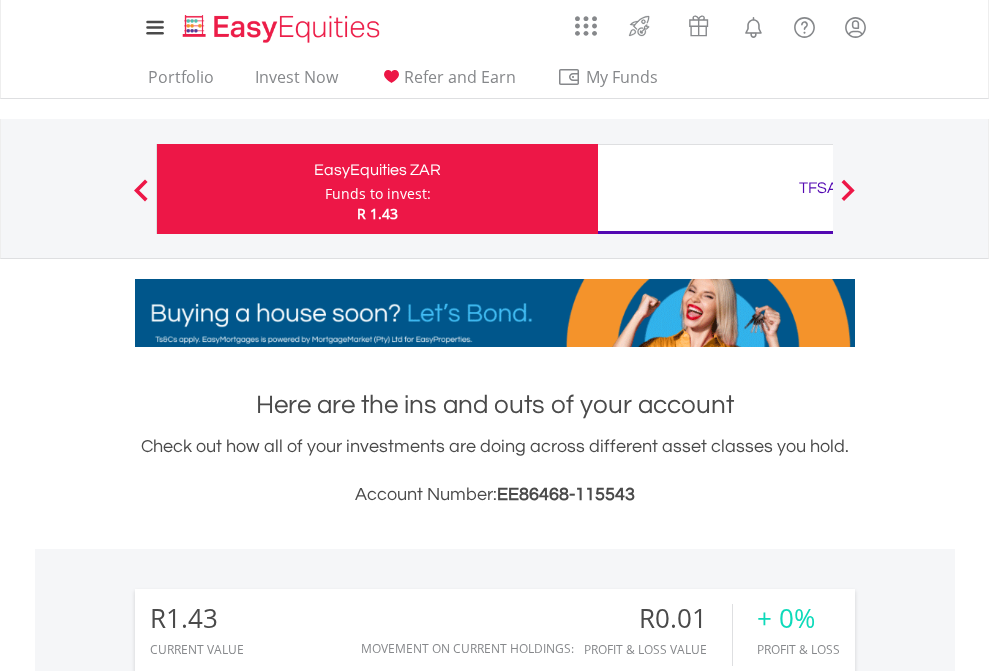 scroll, scrollTop: 999808, scrollLeft: 999687, axis: both 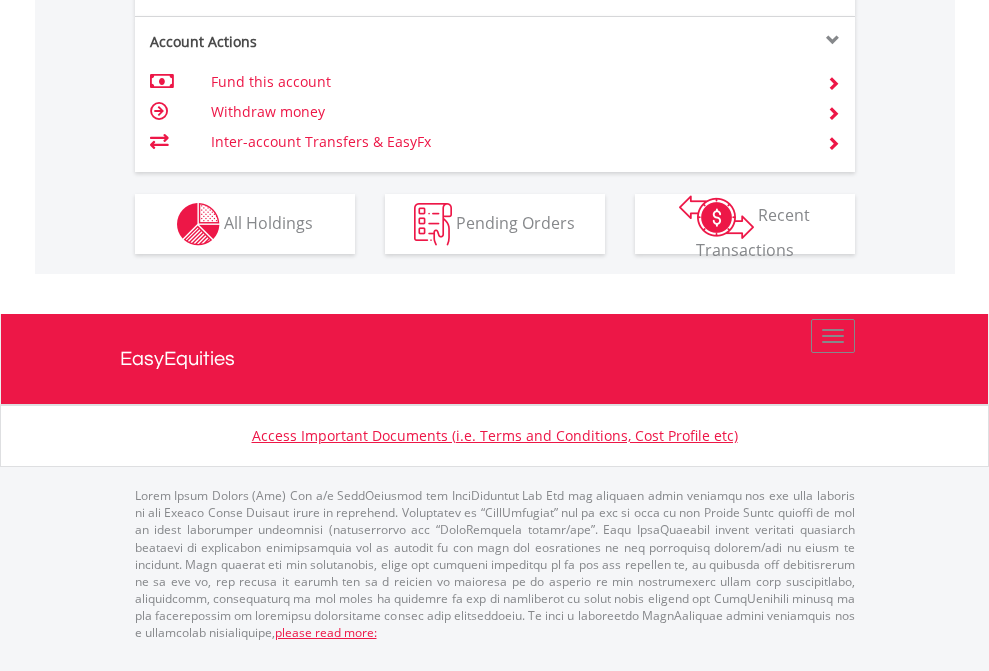 click on "Investment types" at bounding box center [706, -337] 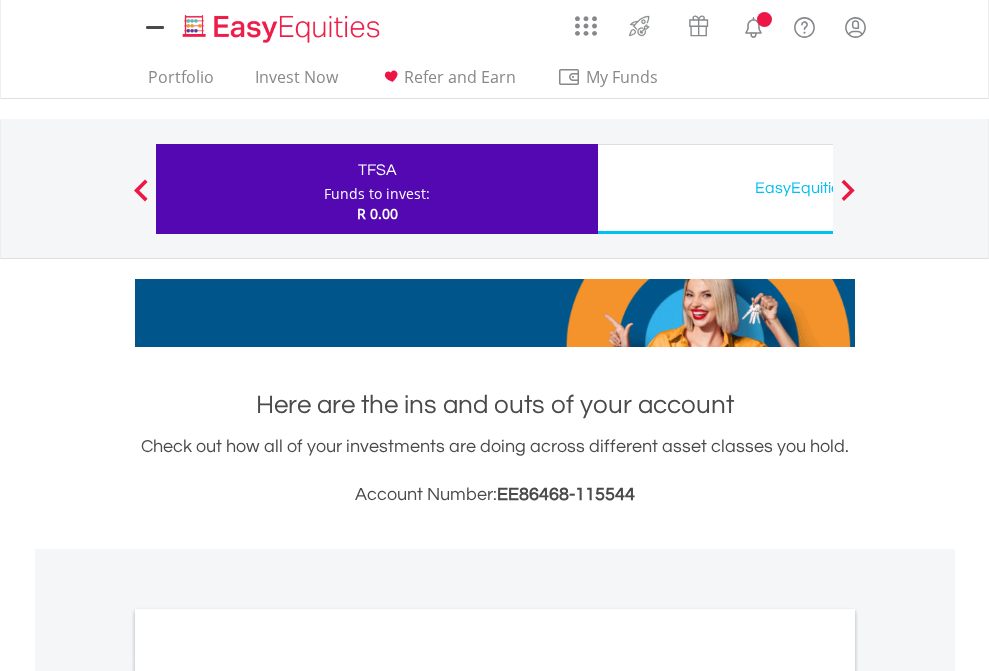 scroll, scrollTop: 0, scrollLeft: 0, axis: both 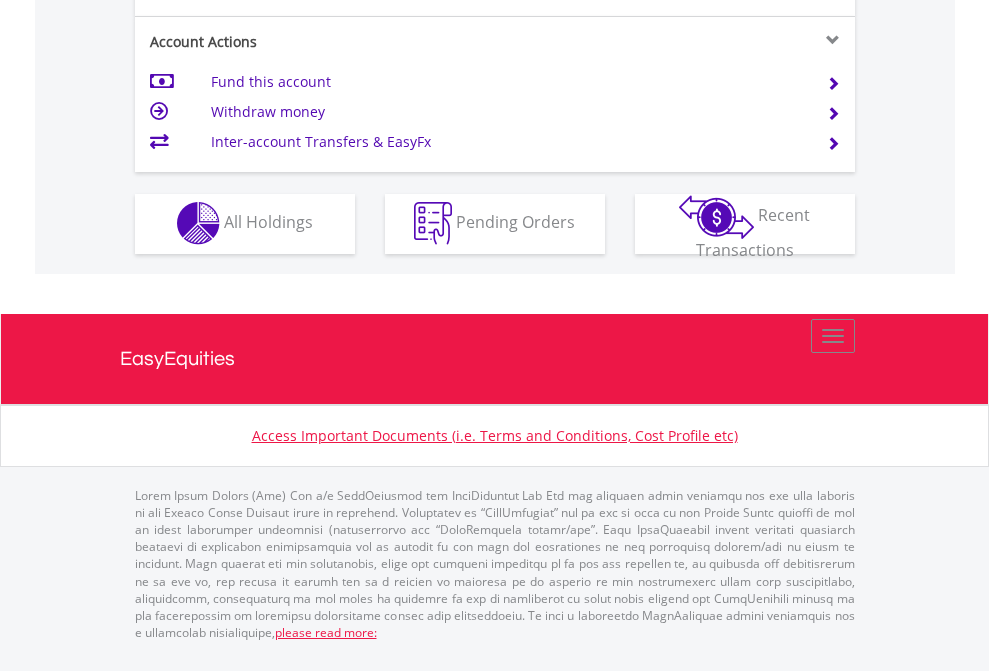 click on "Investment types" at bounding box center [706, -353] 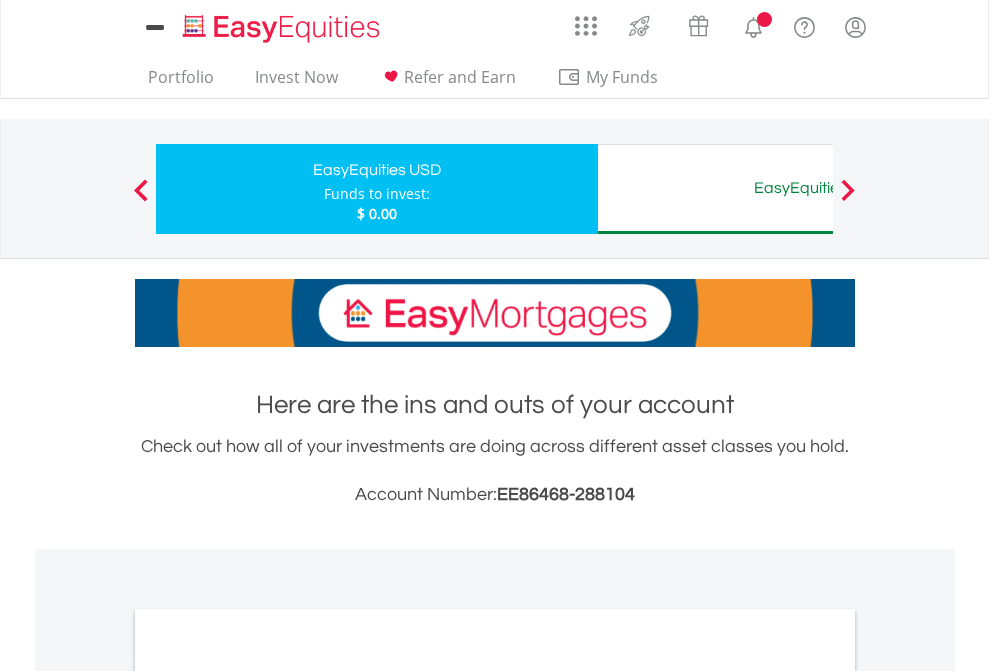 scroll, scrollTop: 0, scrollLeft: 0, axis: both 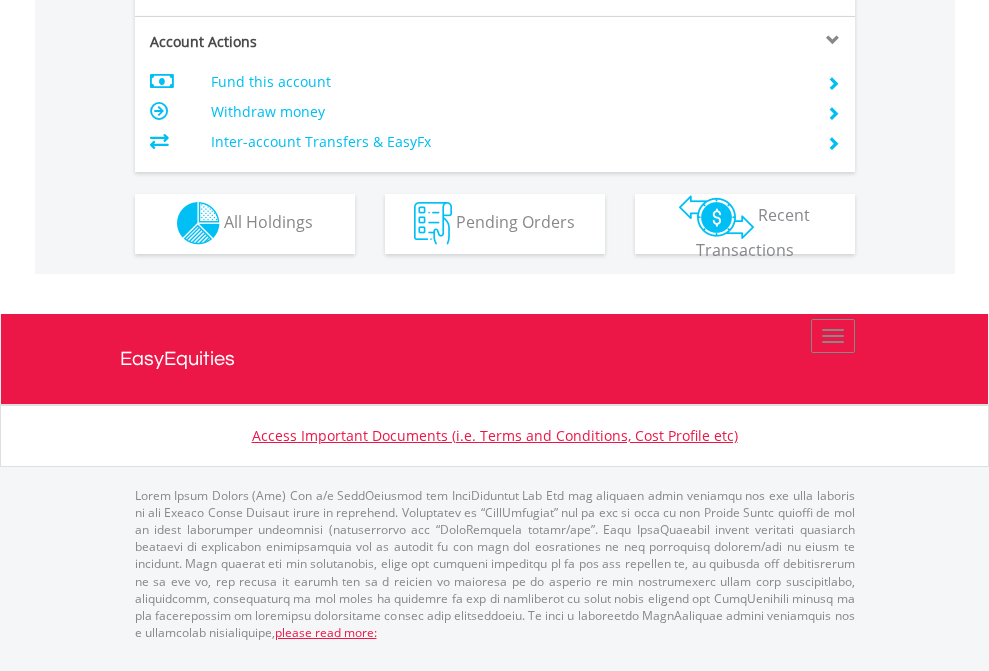 click on "Investment types" at bounding box center [706, -353] 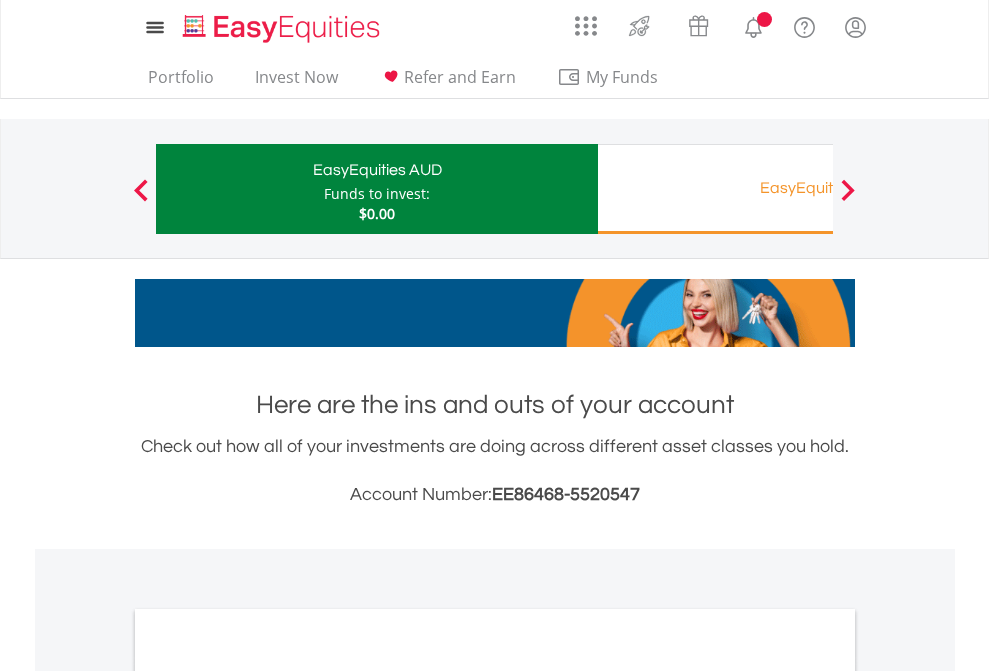 scroll, scrollTop: 0, scrollLeft: 0, axis: both 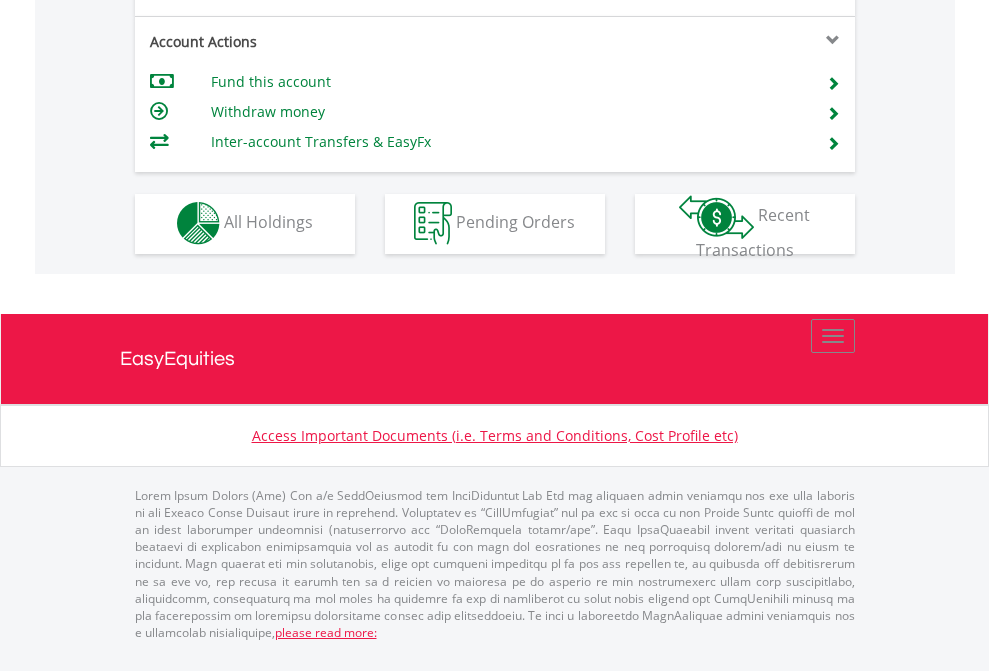 click on "Investment types" at bounding box center [706, -353] 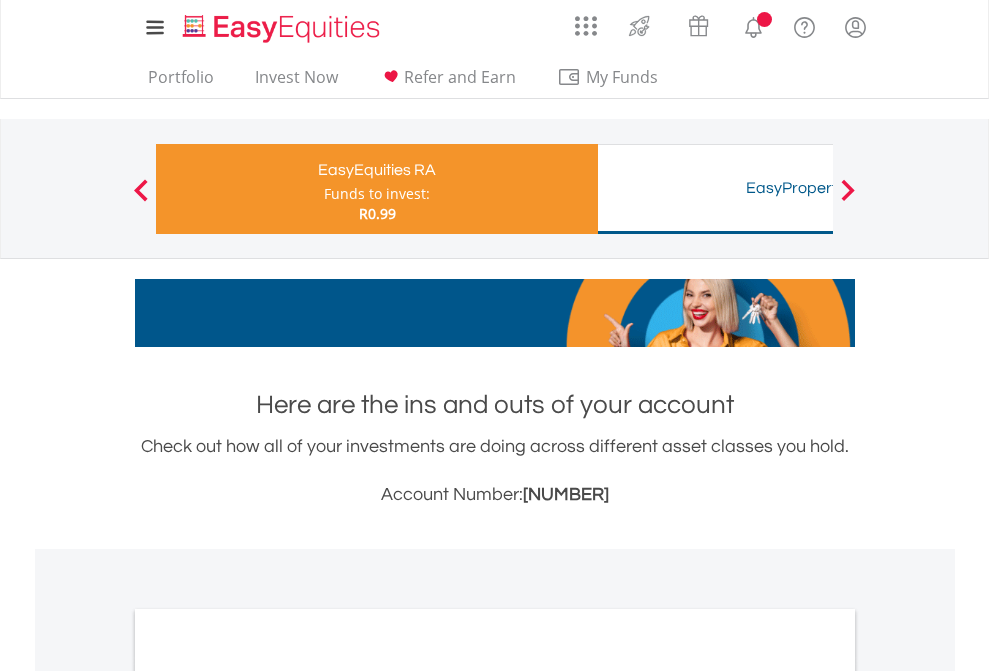 scroll, scrollTop: 0, scrollLeft: 0, axis: both 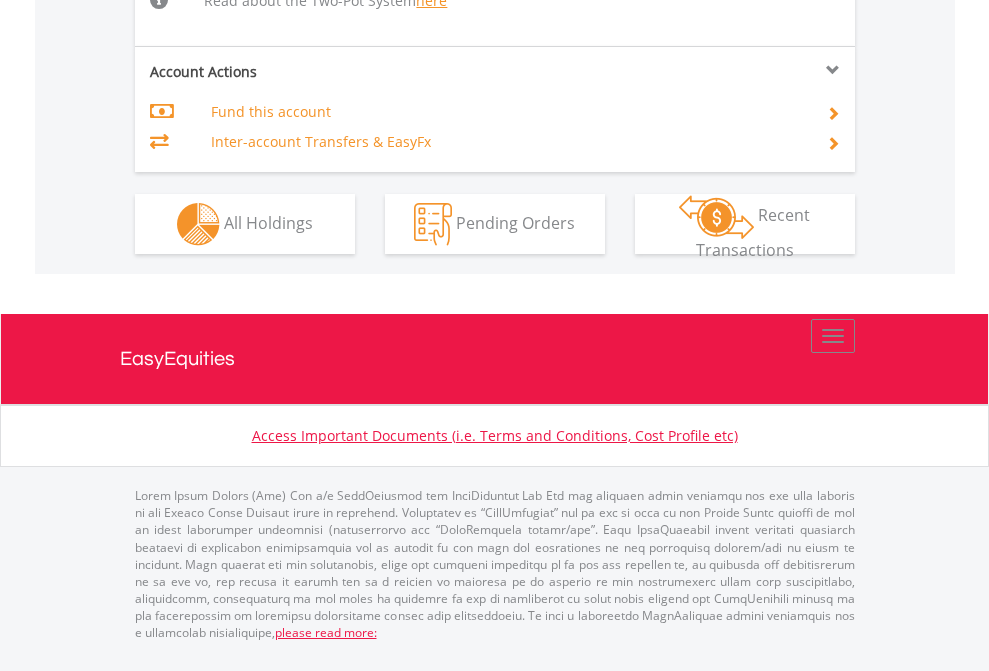 click on "Investment types" at bounding box center (706, -498) 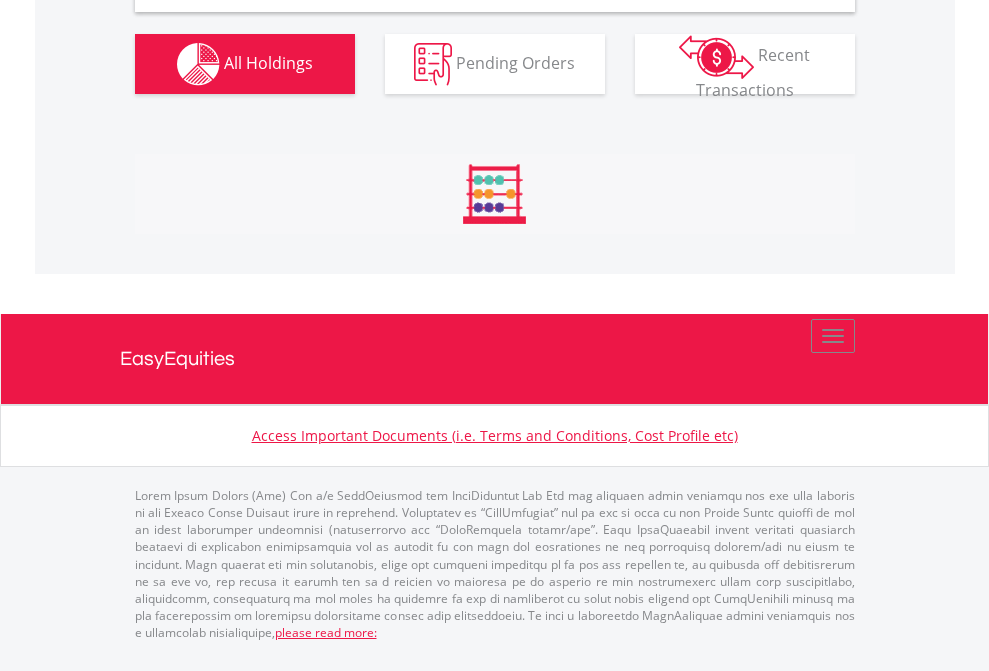 scroll, scrollTop: 1898, scrollLeft: 0, axis: vertical 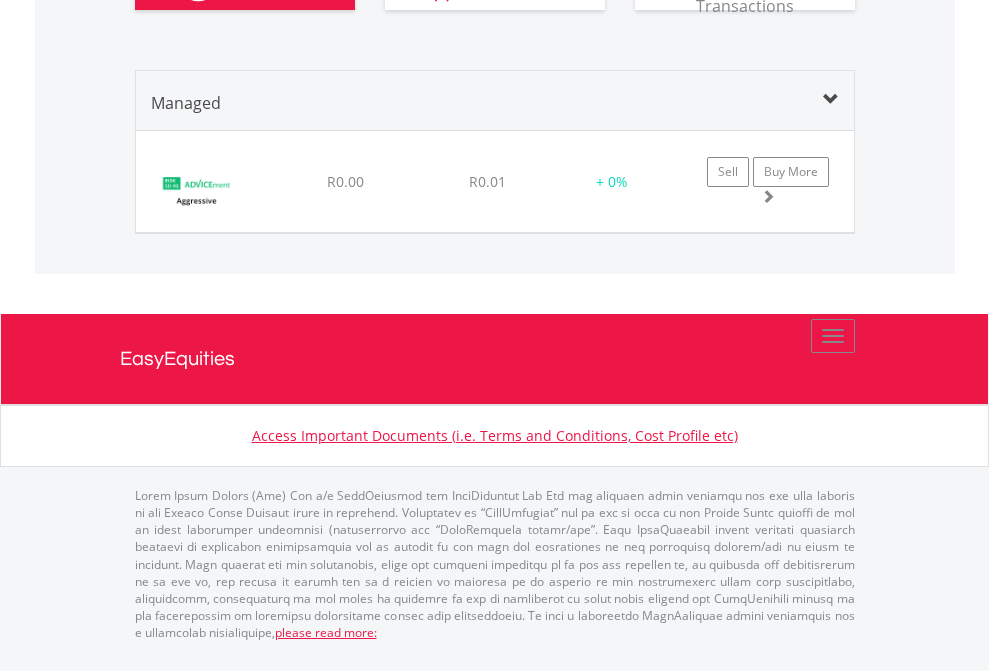 click on "TFSA" at bounding box center [818, -930] 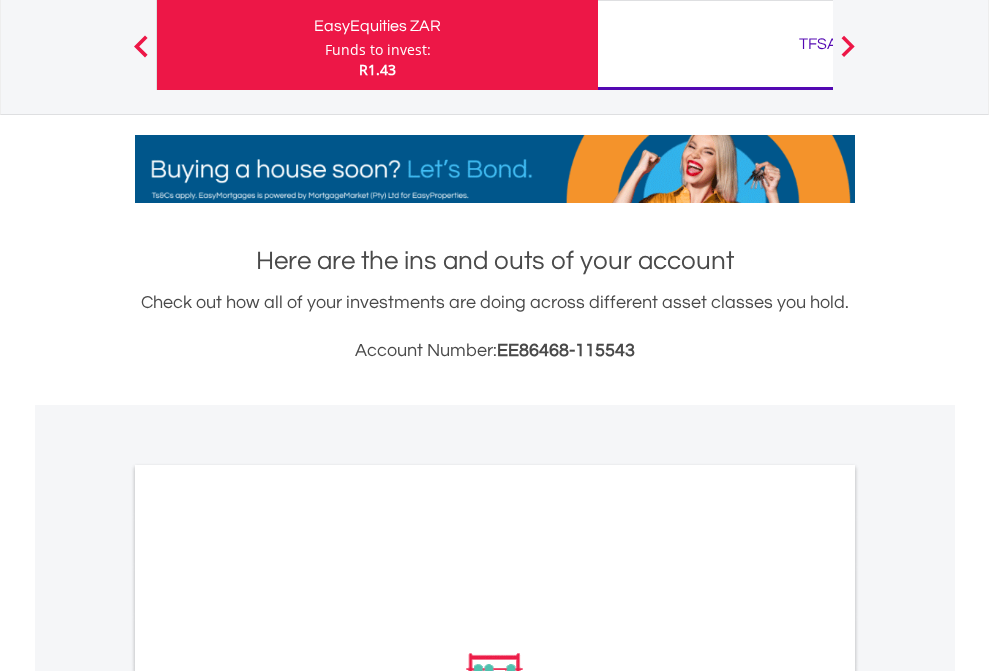 click on "All Holdings" at bounding box center [268, 952] 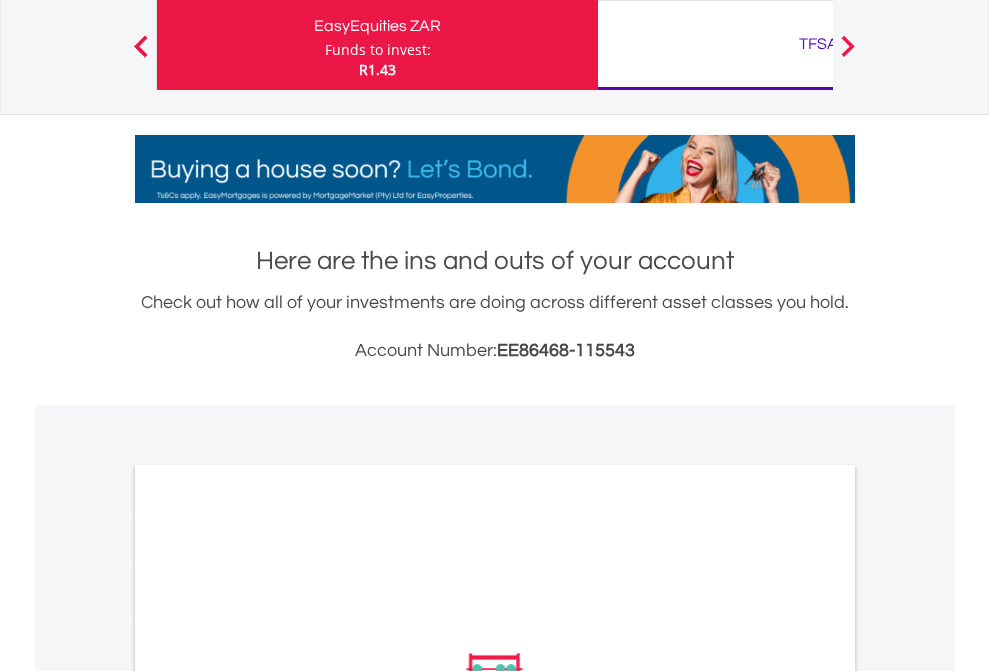 scroll, scrollTop: 1202, scrollLeft: 0, axis: vertical 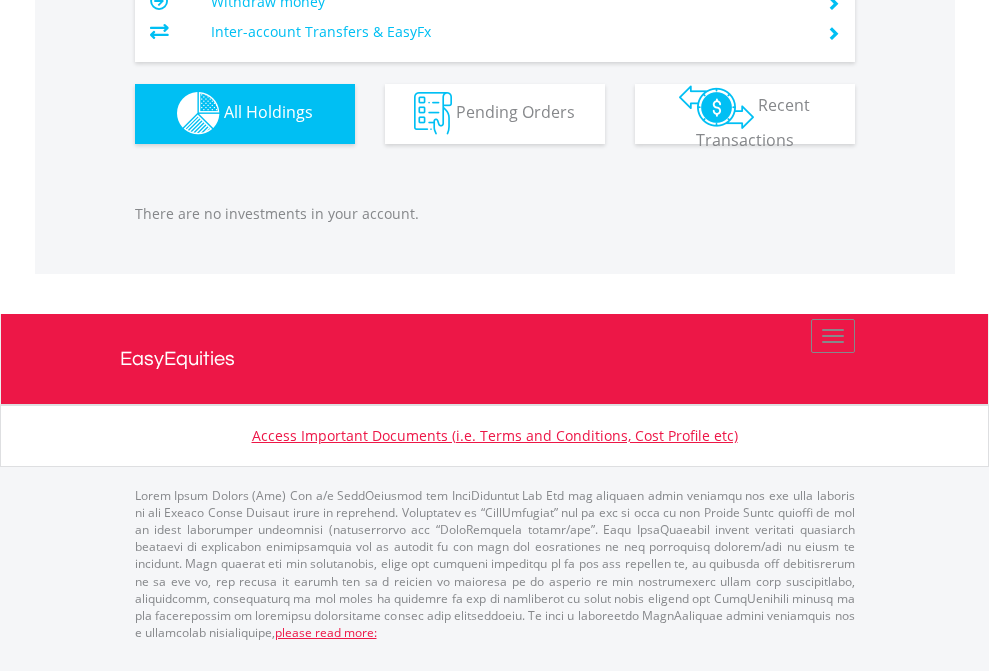 click on "EasyEquities AUD" at bounding box center (818, -1142) 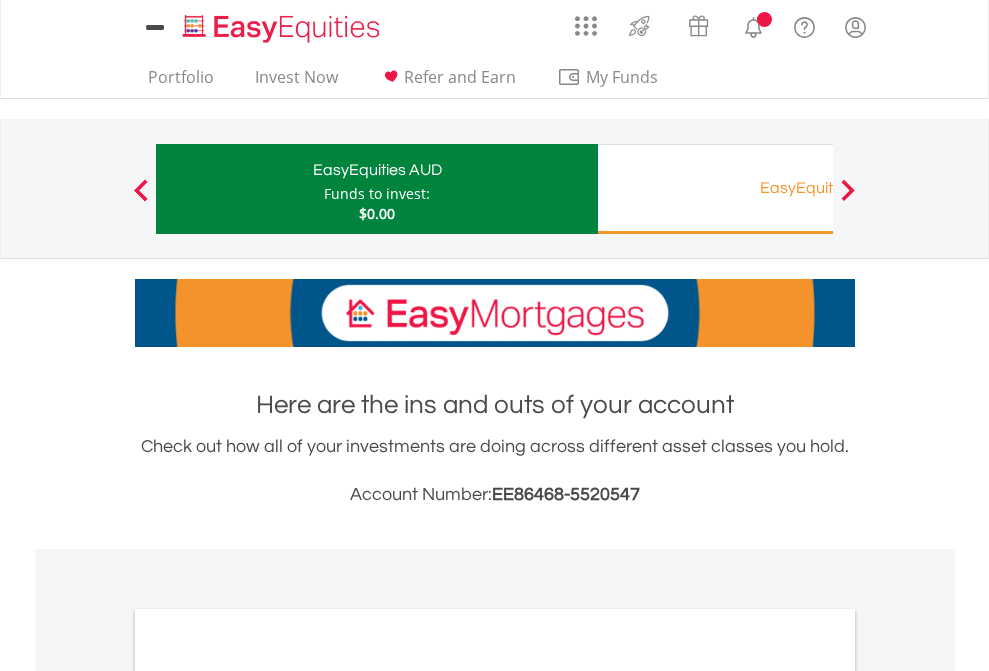 scroll, scrollTop: 1202, scrollLeft: 0, axis: vertical 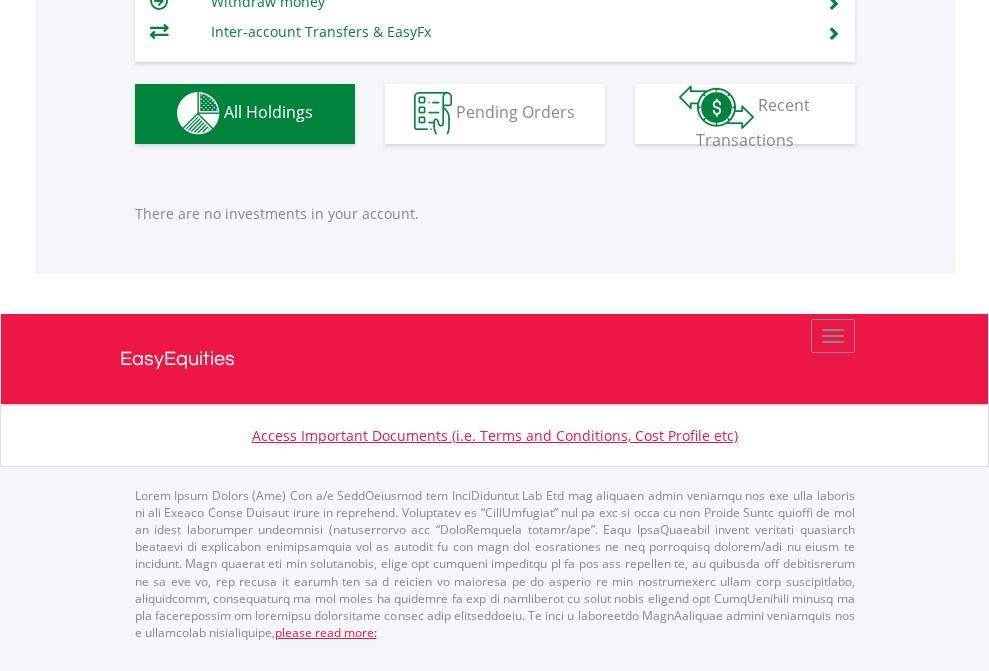 click on "EasyEquities RA" at bounding box center (818, -1142) 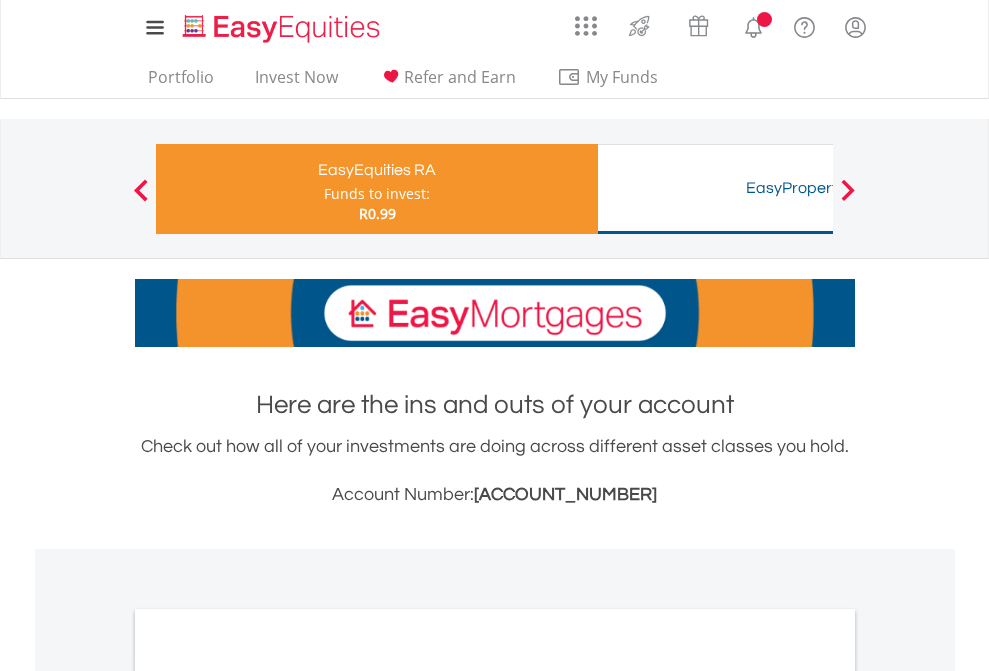 scroll, scrollTop: 0, scrollLeft: 0, axis: both 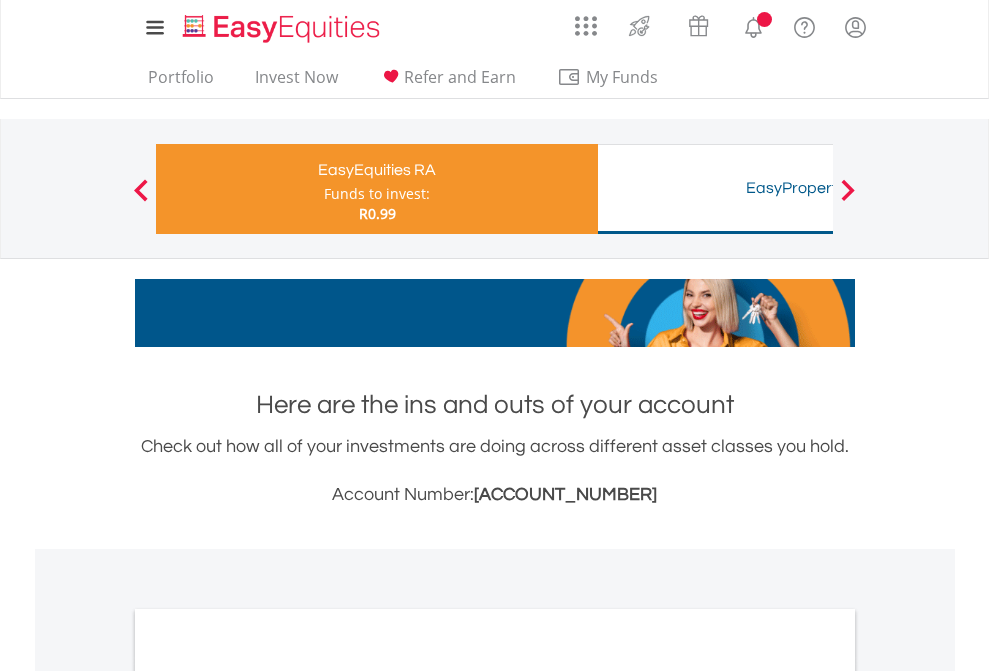 click on "All Holdings" at bounding box center [268, 1066] 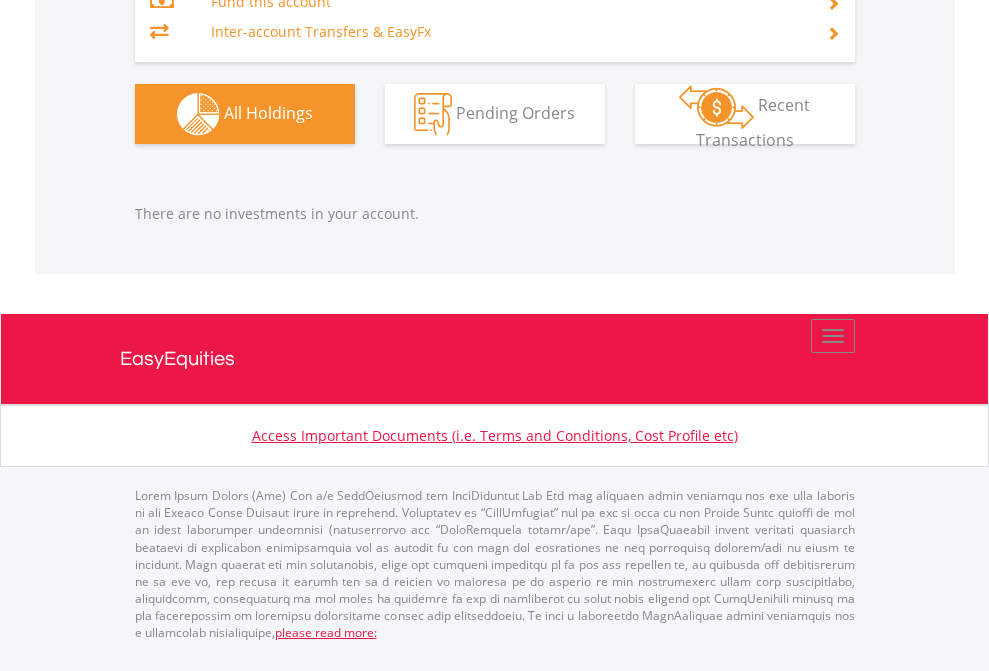 scroll, scrollTop: 2087, scrollLeft: 0, axis: vertical 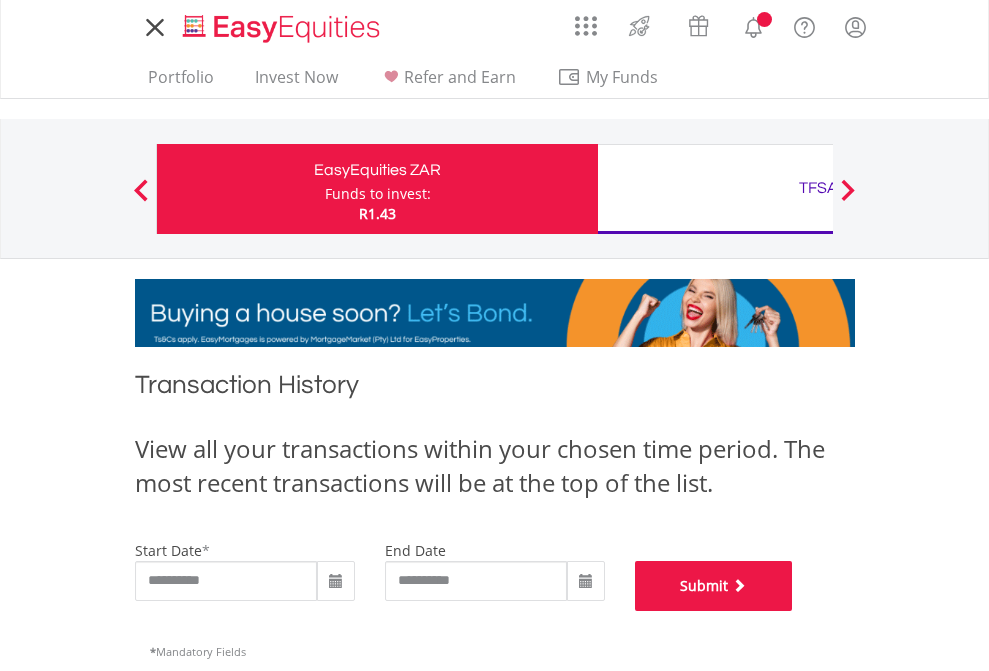 click on "Submit" at bounding box center (714, 586) 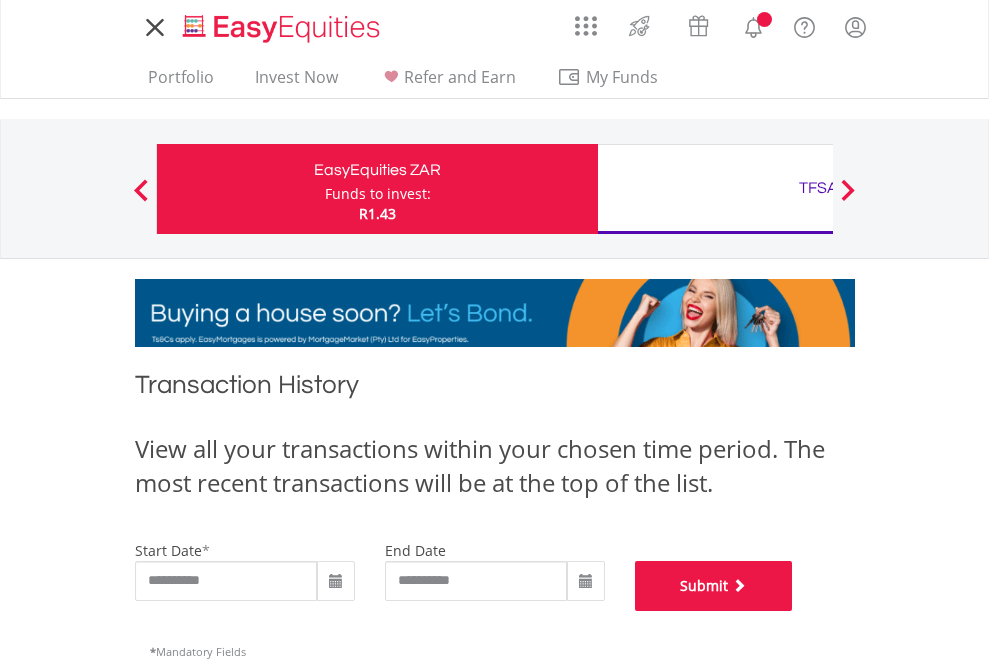 scroll, scrollTop: 811, scrollLeft: 0, axis: vertical 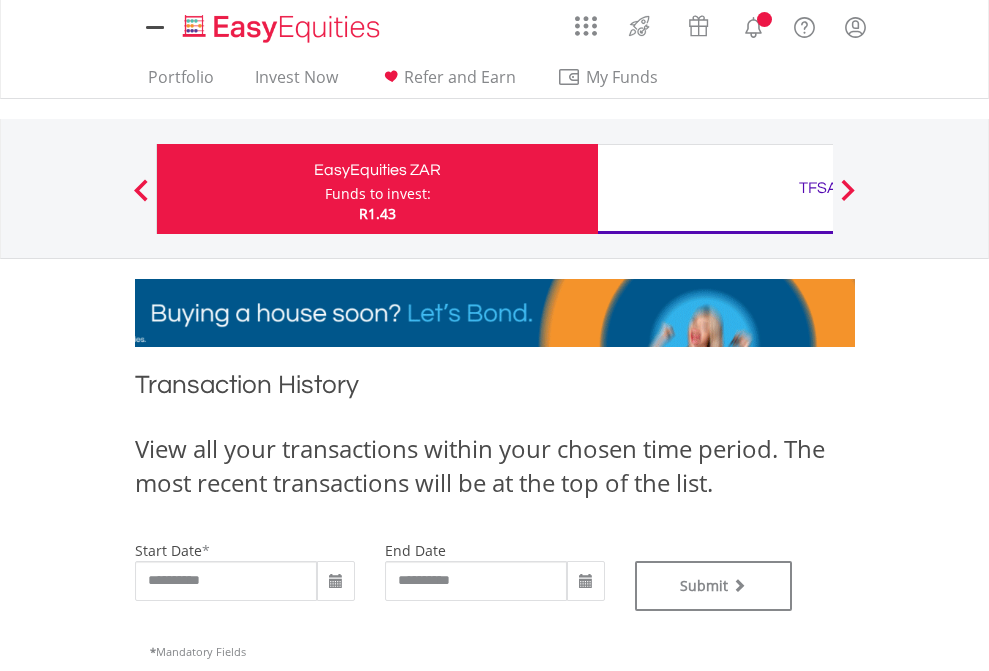 click on "TFSA" at bounding box center [818, 188] 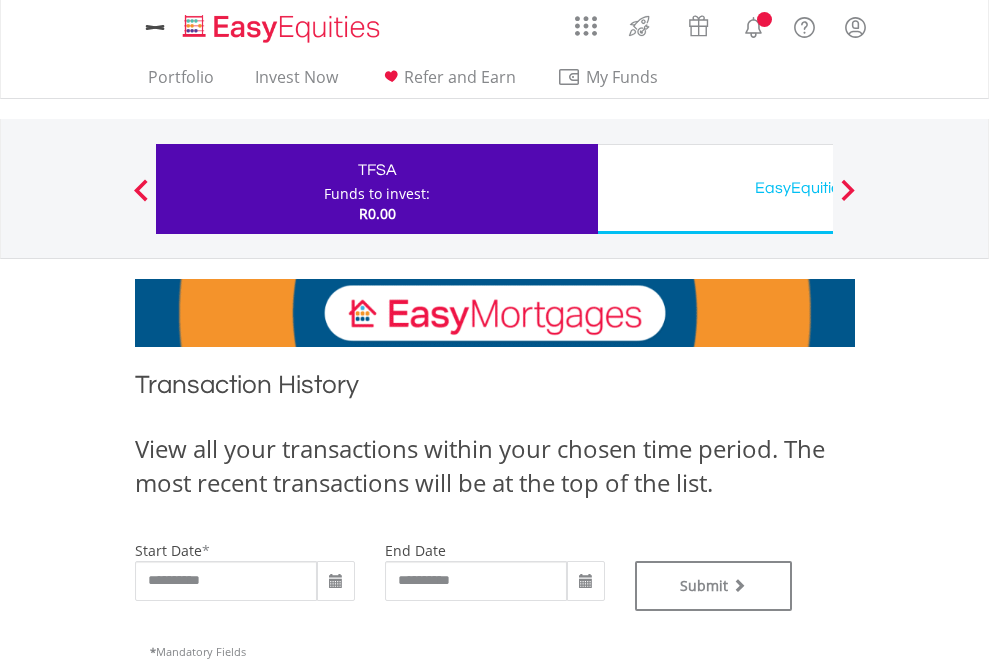 scroll, scrollTop: 0, scrollLeft: 0, axis: both 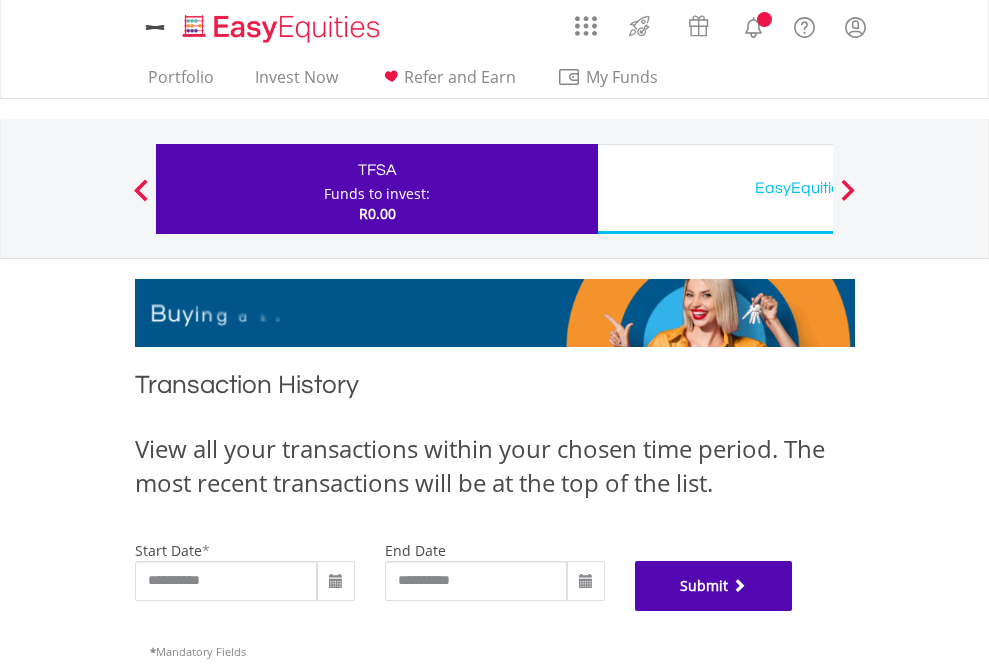 click on "Submit" at bounding box center (714, 586) 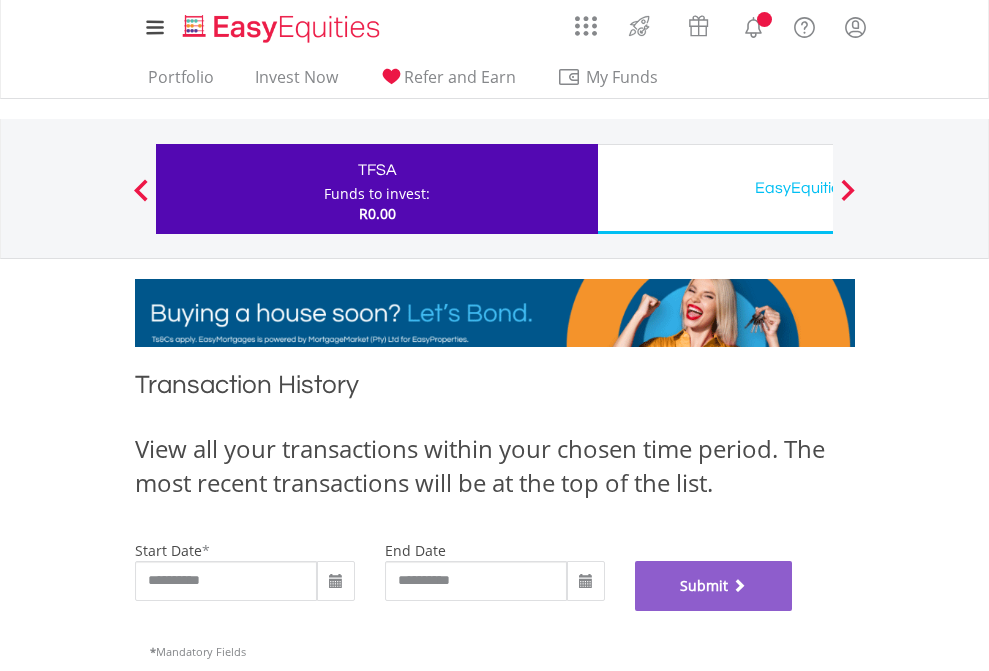 scroll, scrollTop: 811, scrollLeft: 0, axis: vertical 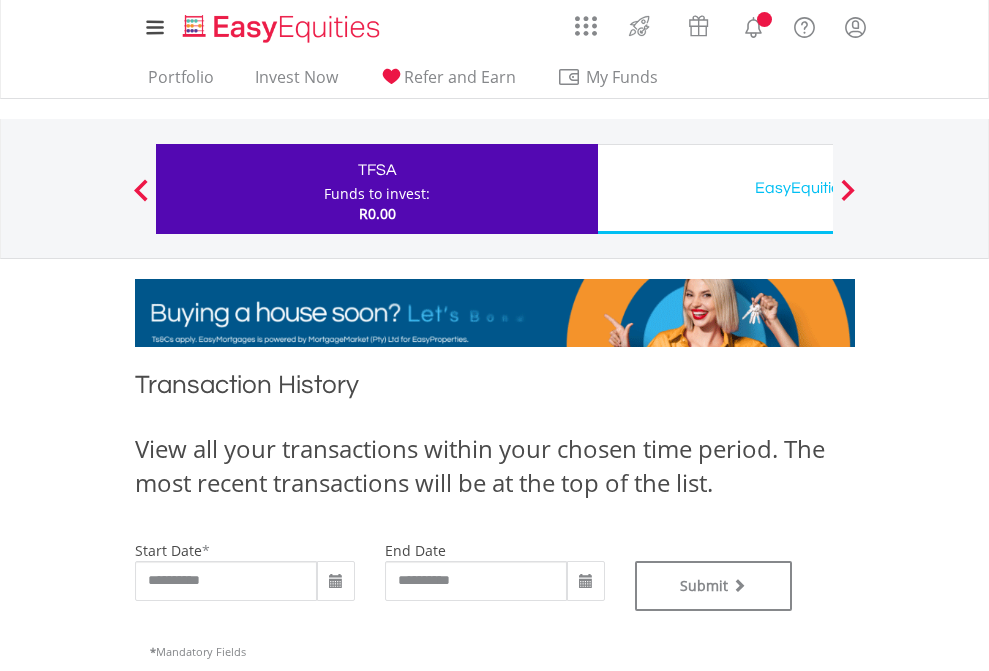 click on "EasyEquities USD" at bounding box center [818, 188] 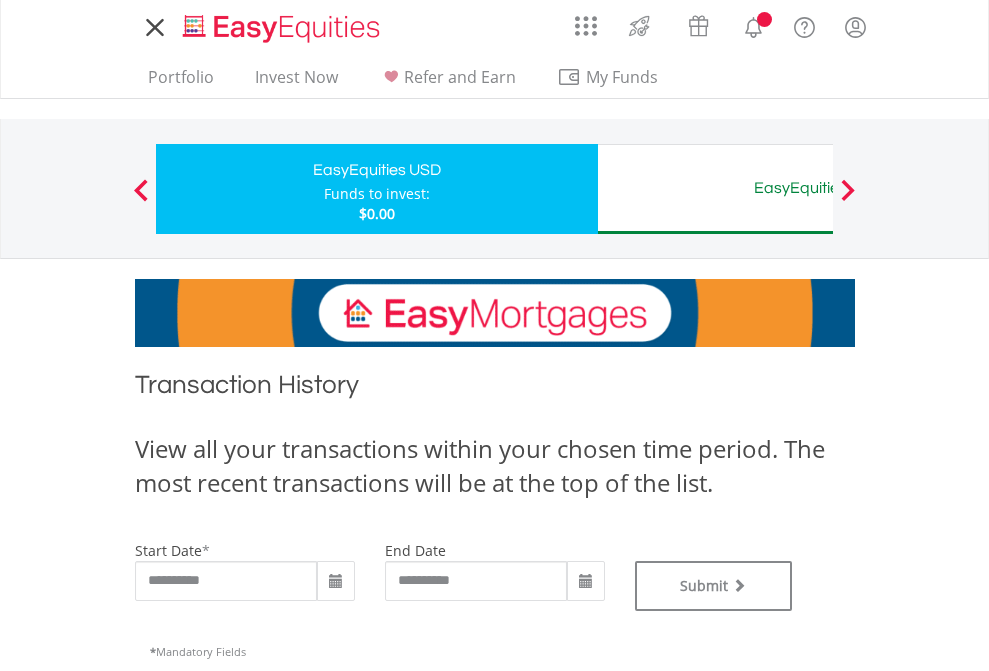 scroll, scrollTop: 0, scrollLeft: 0, axis: both 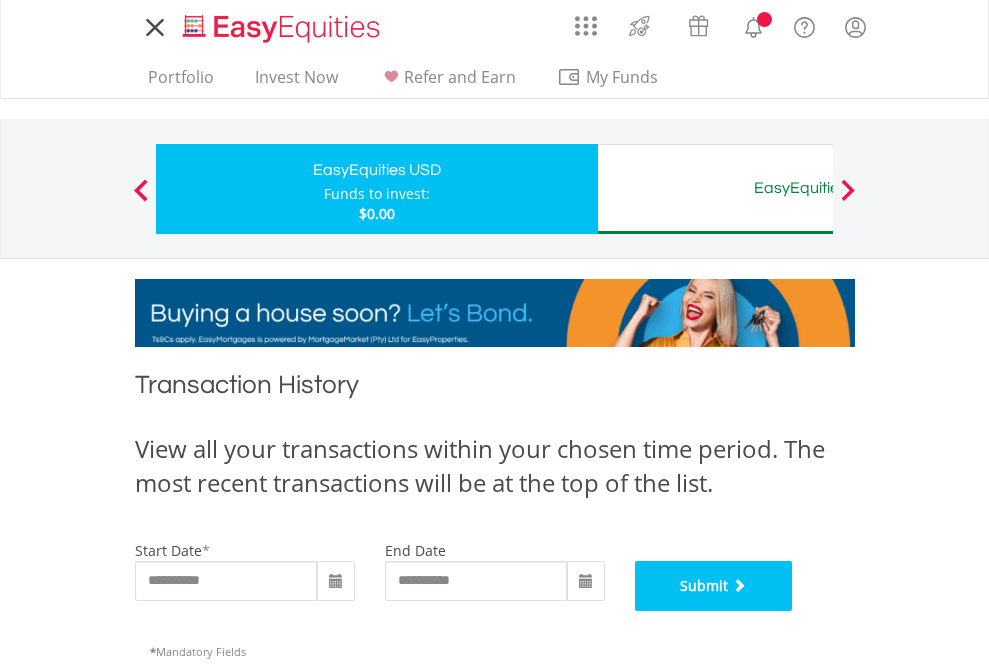 click on "Submit" at bounding box center [714, 586] 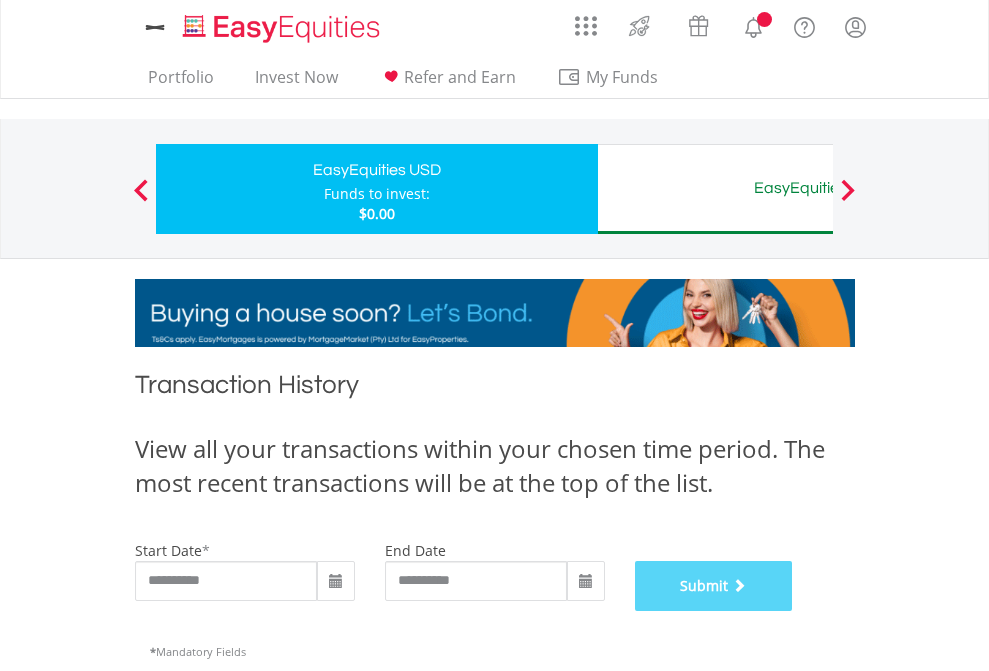 scroll, scrollTop: 811, scrollLeft: 0, axis: vertical 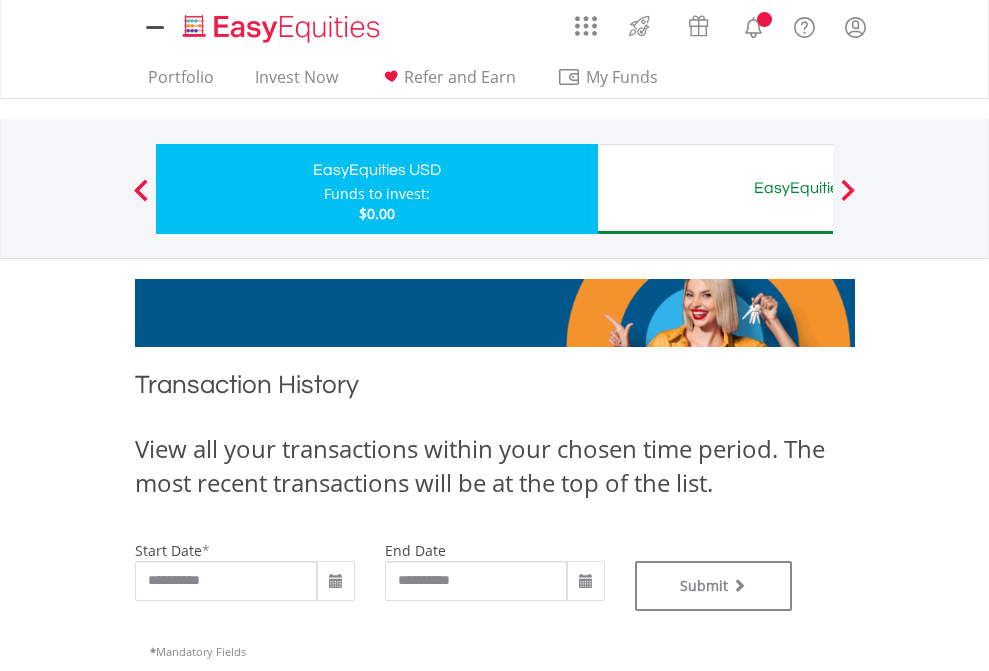 click on "EasyEquities AUD" at bounding box center (818, 188) 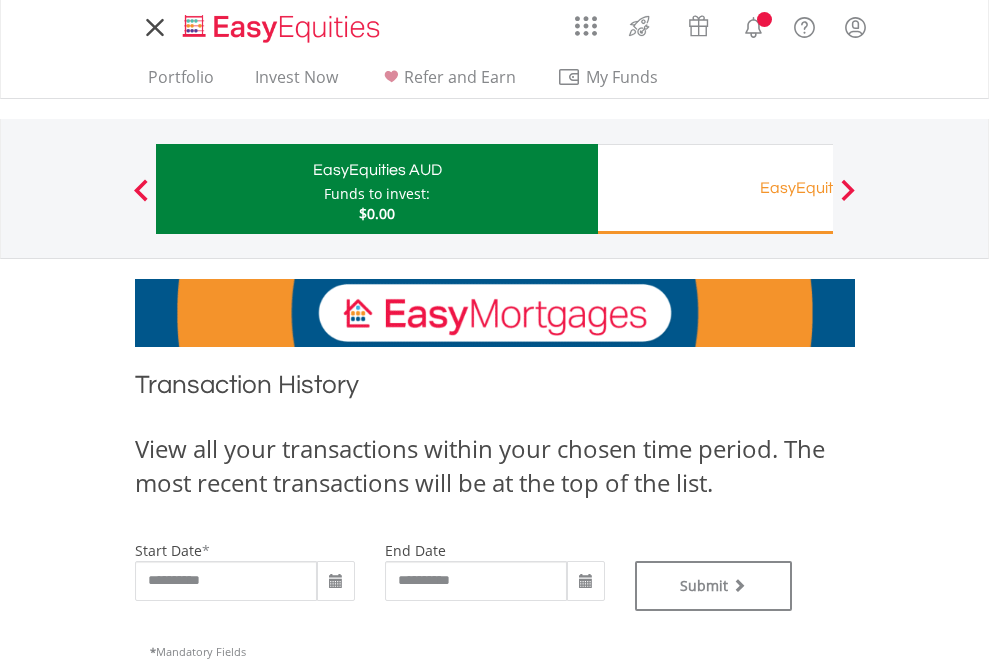 scroll, scrollTop: 0, scrollLeft: 0, axis: both 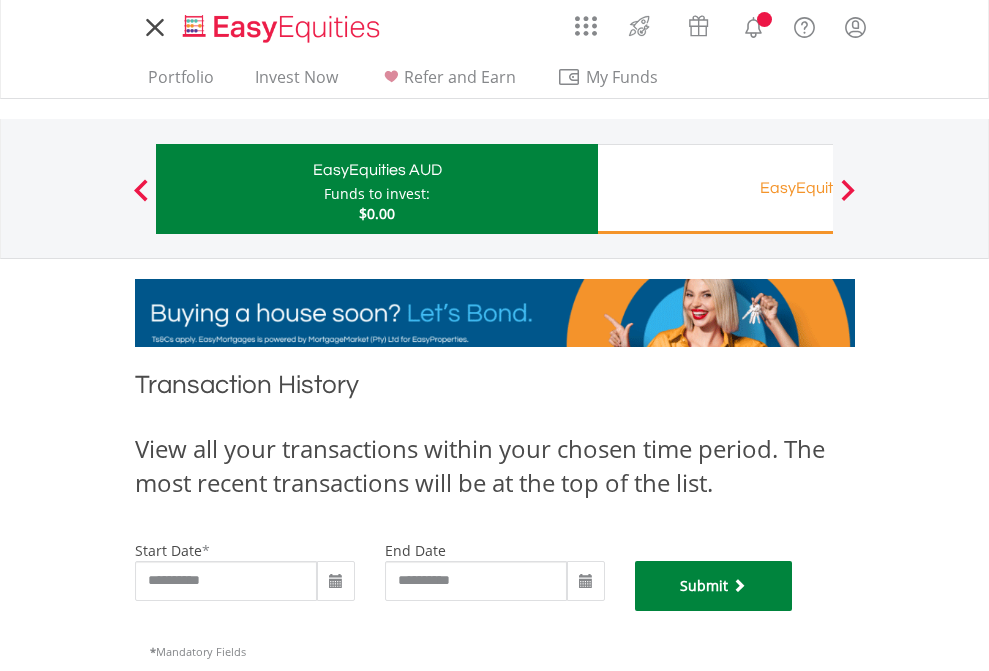 click on "Submit" at bounding box center (714, 586) 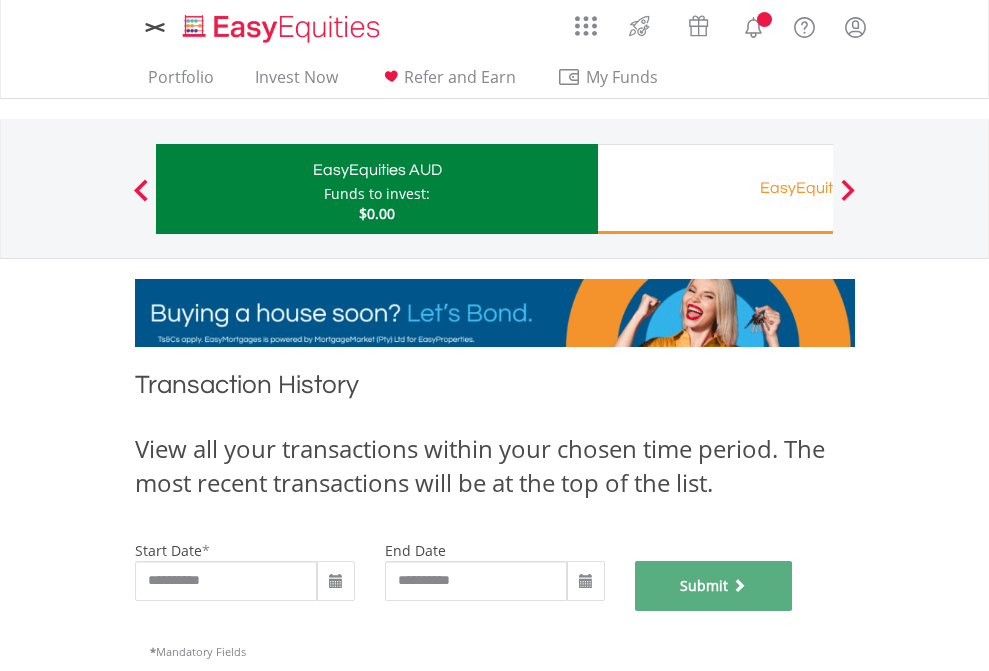 scroll, scrollTop: 811, scrollLeft: 0, axis: vertical 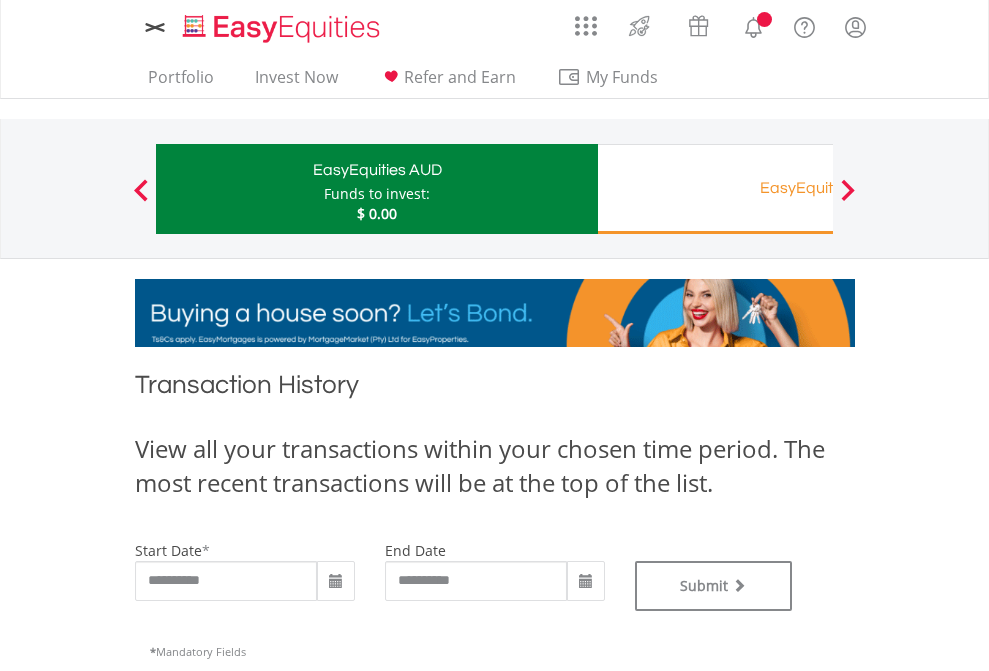 click on "EasyEquities RA" at bounding box center [818, 188] 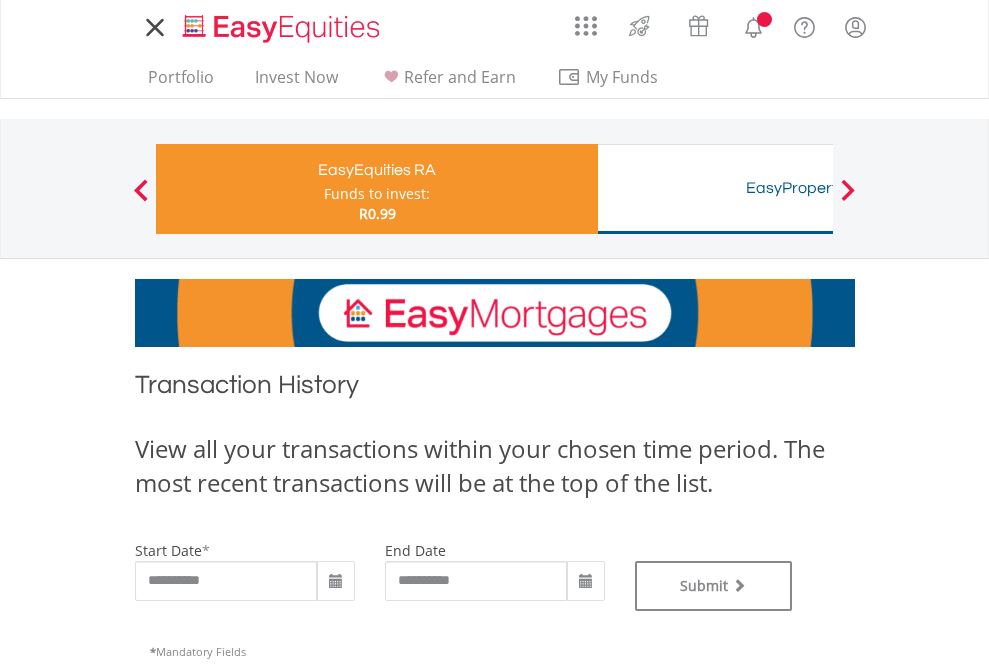 scroll, scrollTop: 0, scrollLeft: 0, axis: both 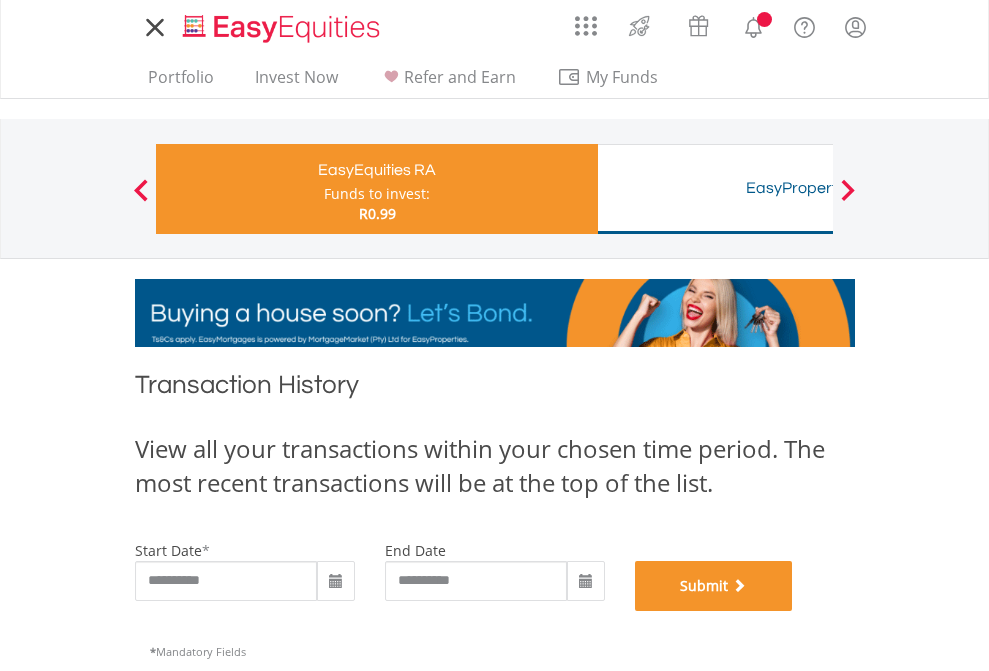 click on "Submit" at bounding box center [714, 586] 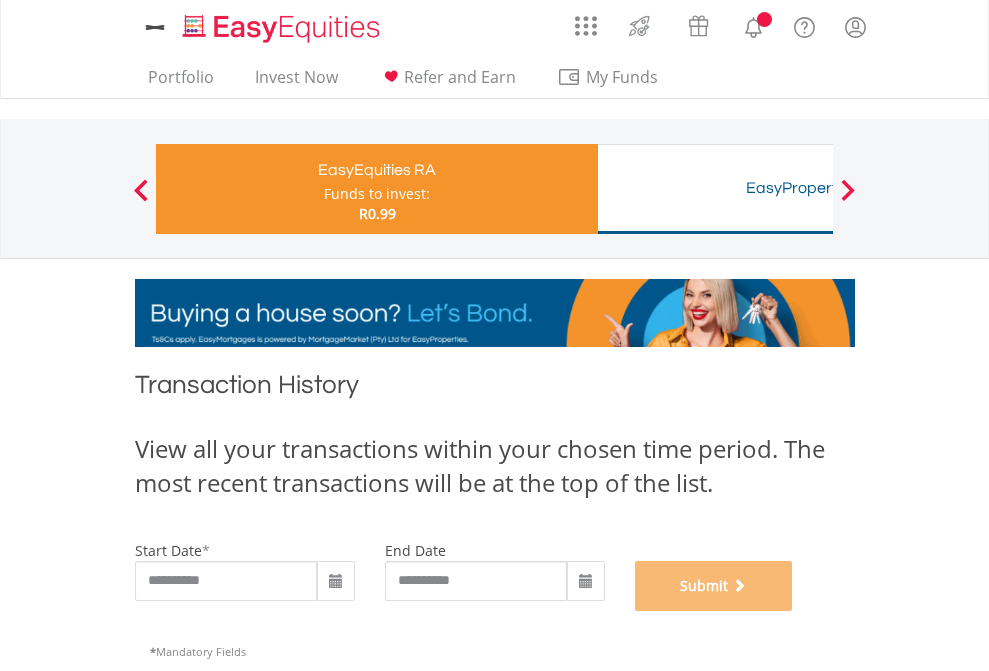scroll, scrollTop: 811, scrollLeft: 0, axis: vertical 